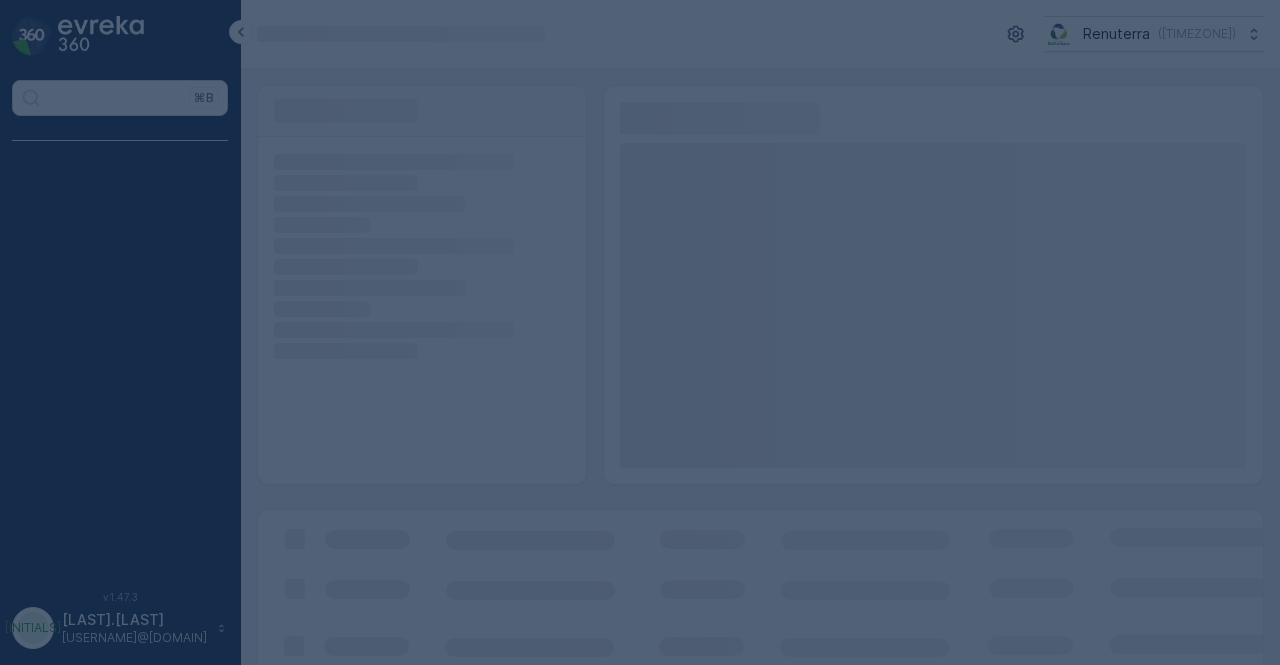 scroll, scrollTop: 0, scrollLeft: 0, axis: both 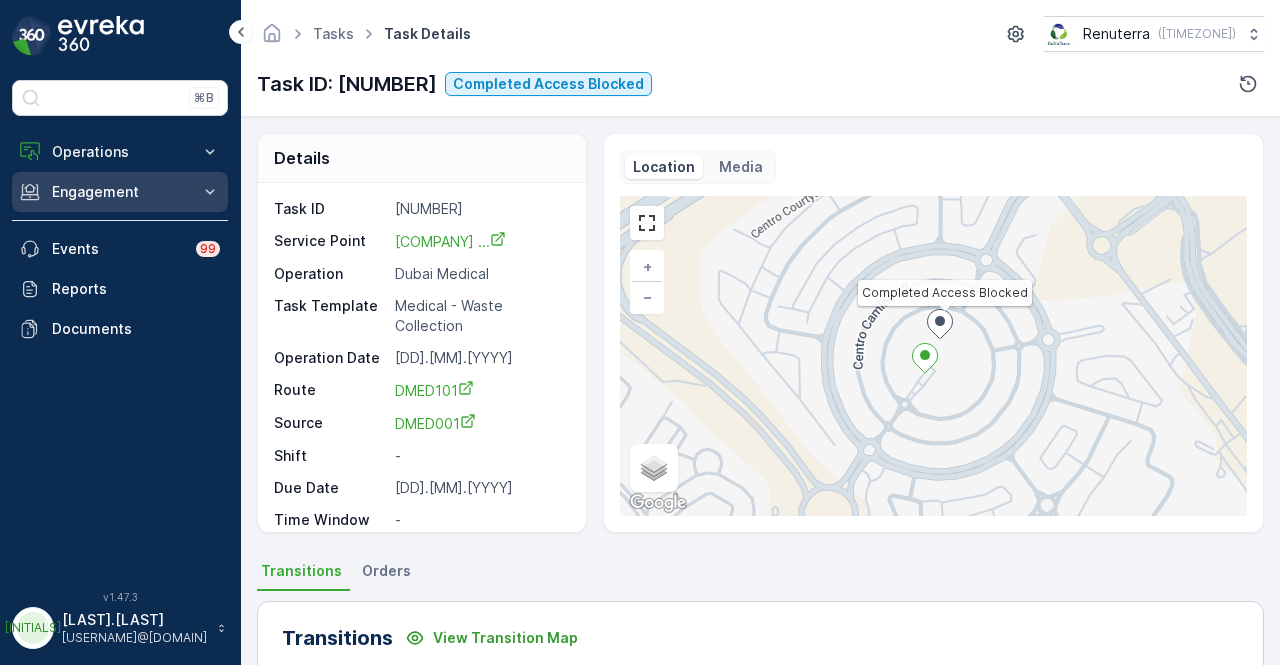click on "Engagement" at bounding box center (120, 192) 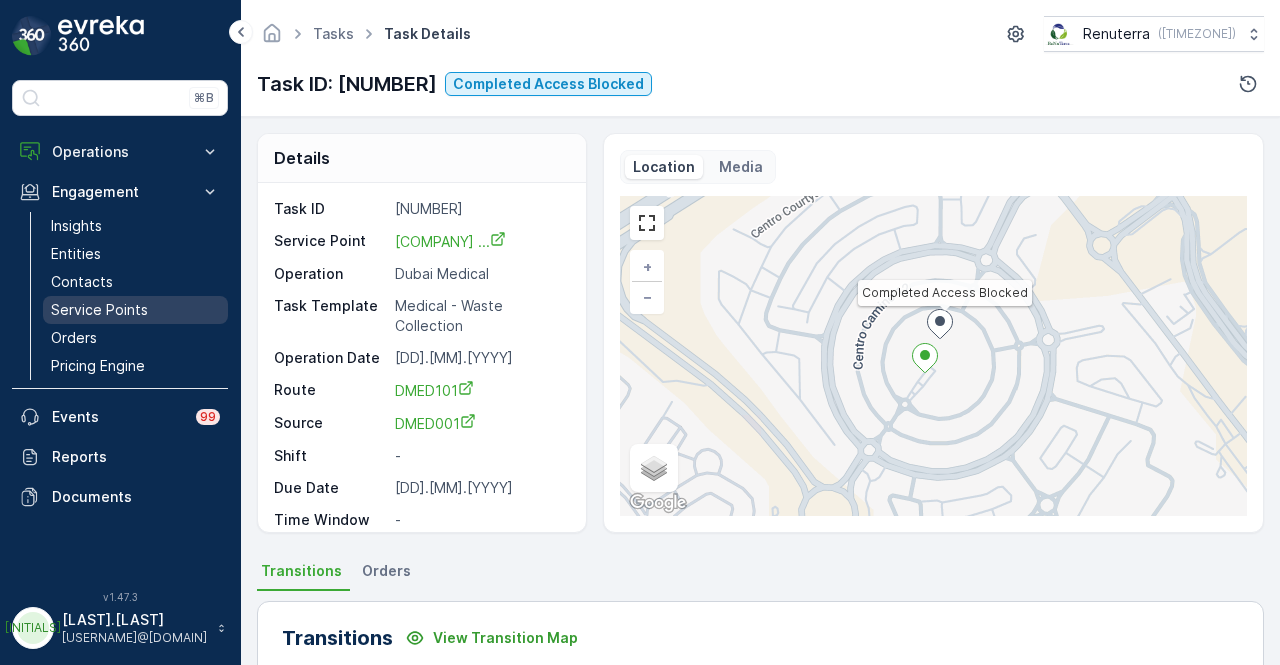 click on "Service Points" at bounding box center (135, 310) 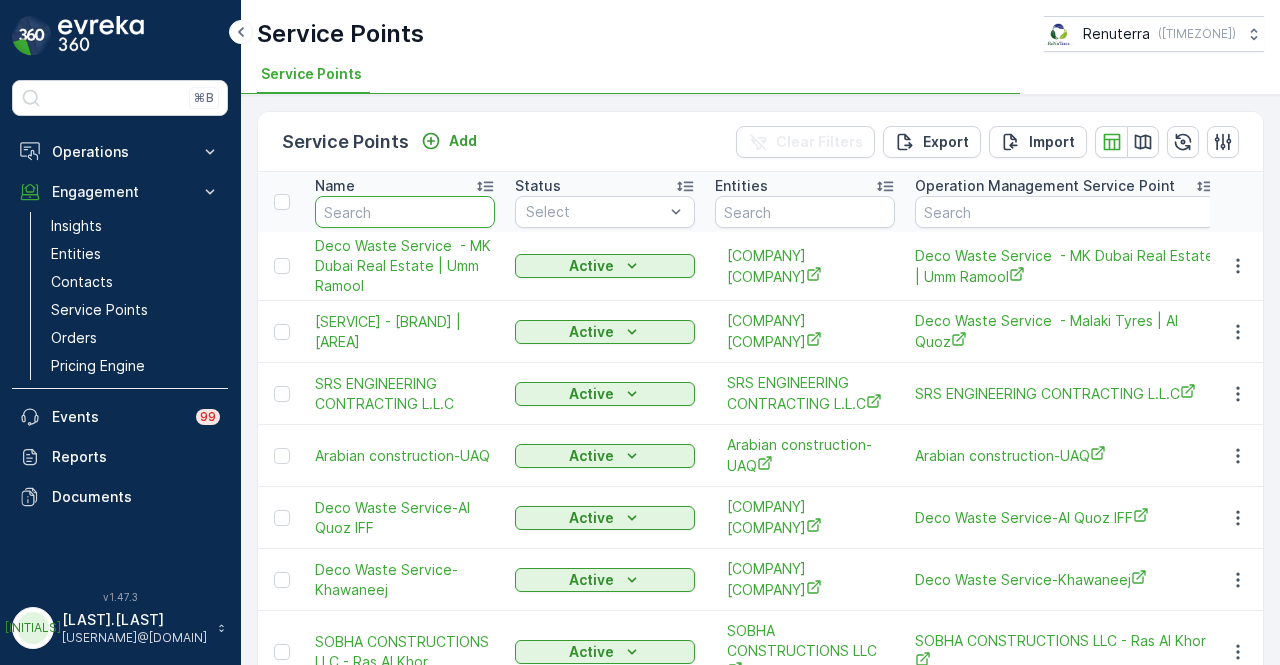 click at bounding box center (405, 212) 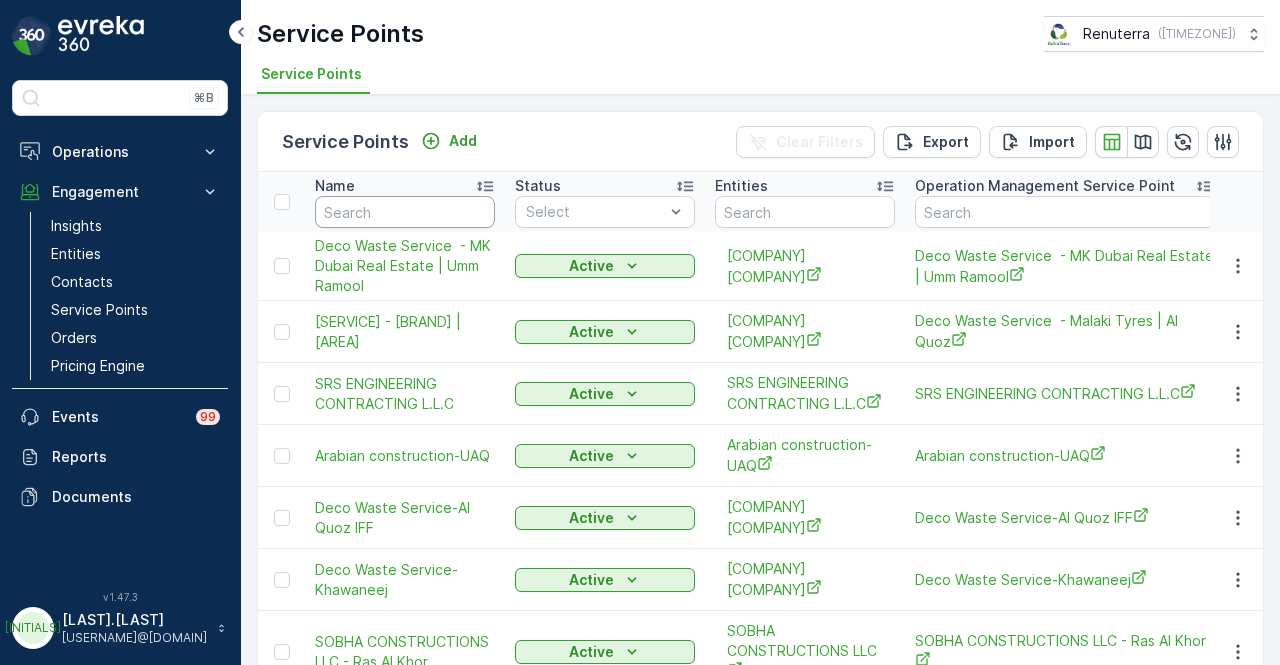 click at bounding box center (405, 212) 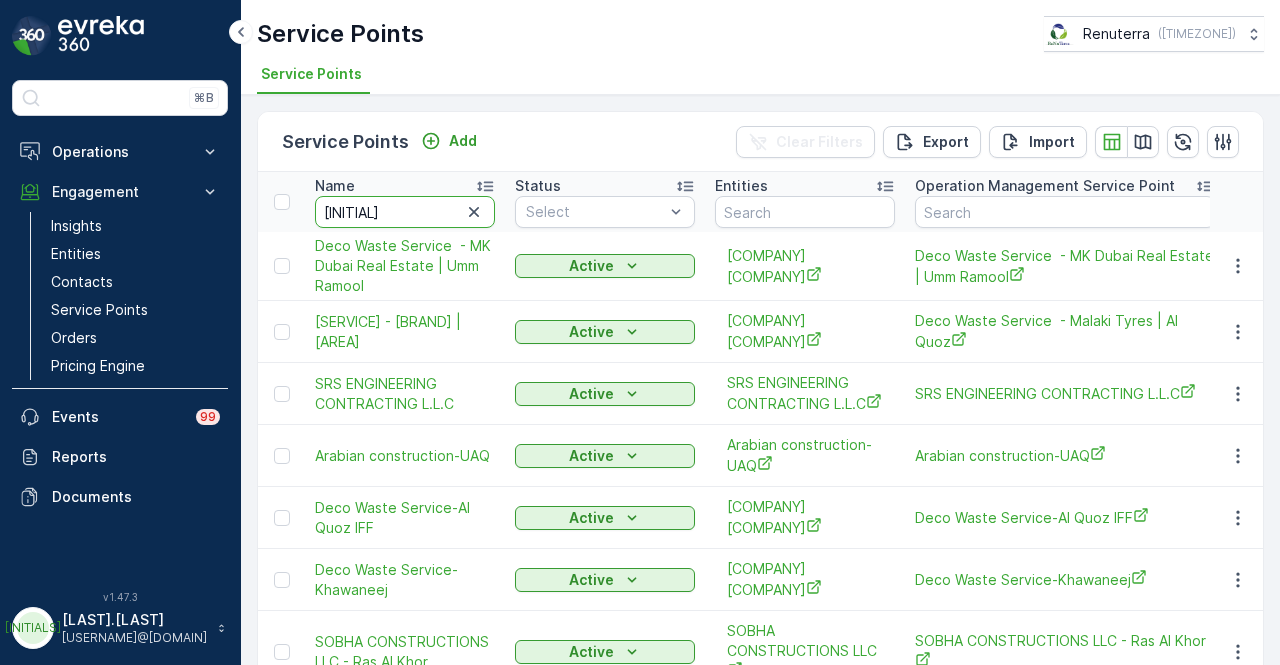 type on "[COMPANY]" 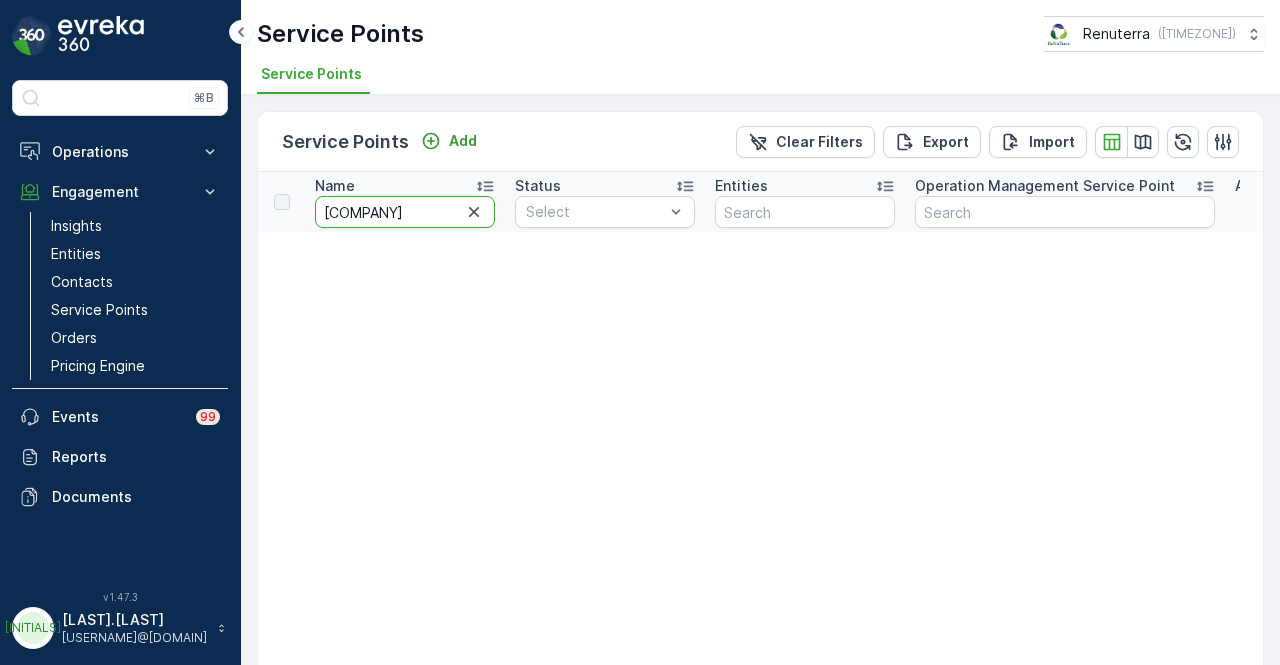 click on "[COMPANY]" at bounding box center [405, 212] 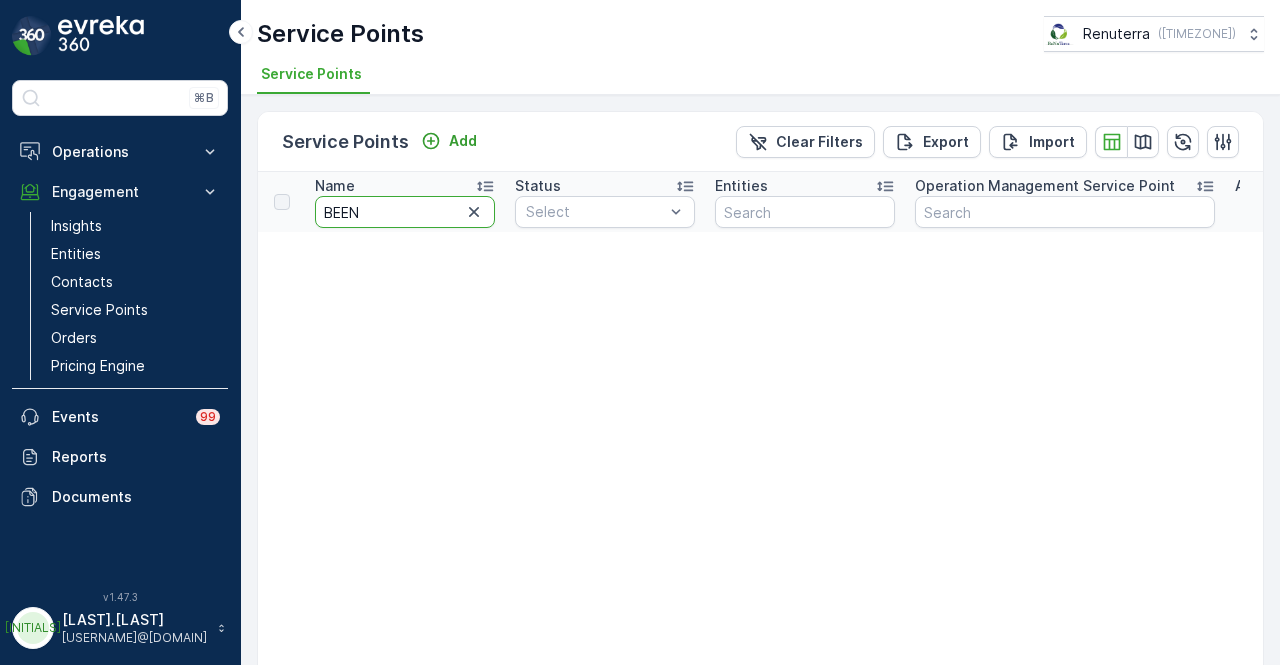 type on "[COMPANY]" 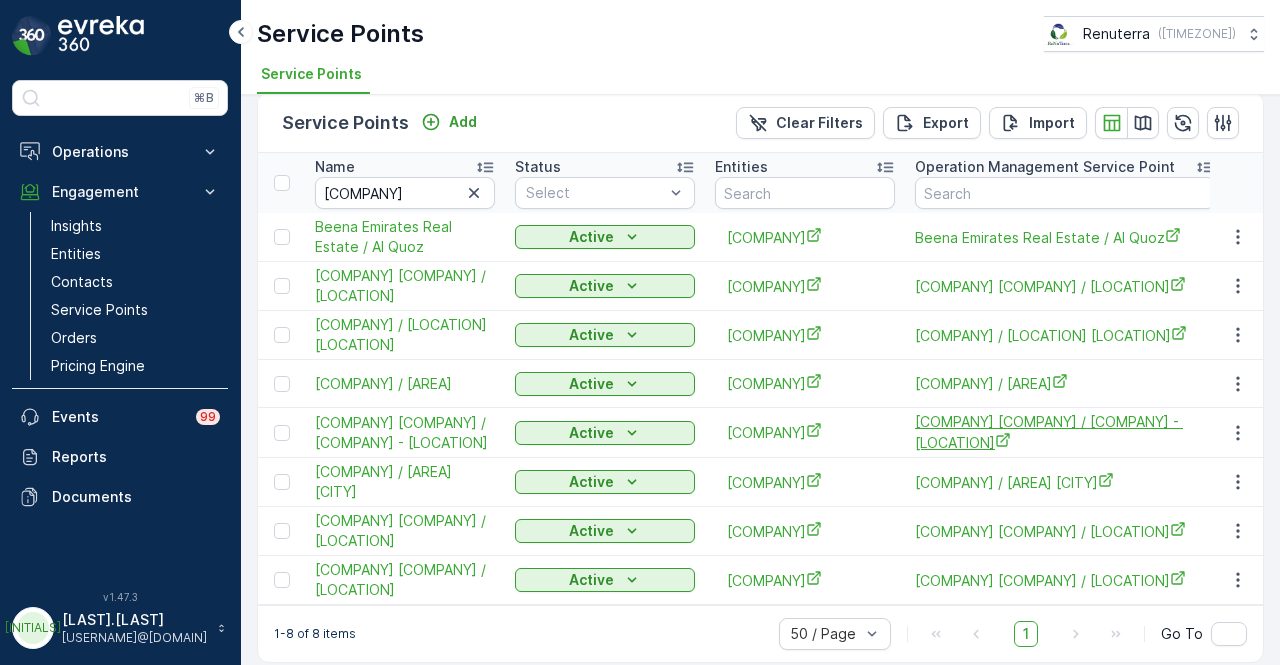 scroll, scrollTop: 0, scrollLeft: 0, axis: both 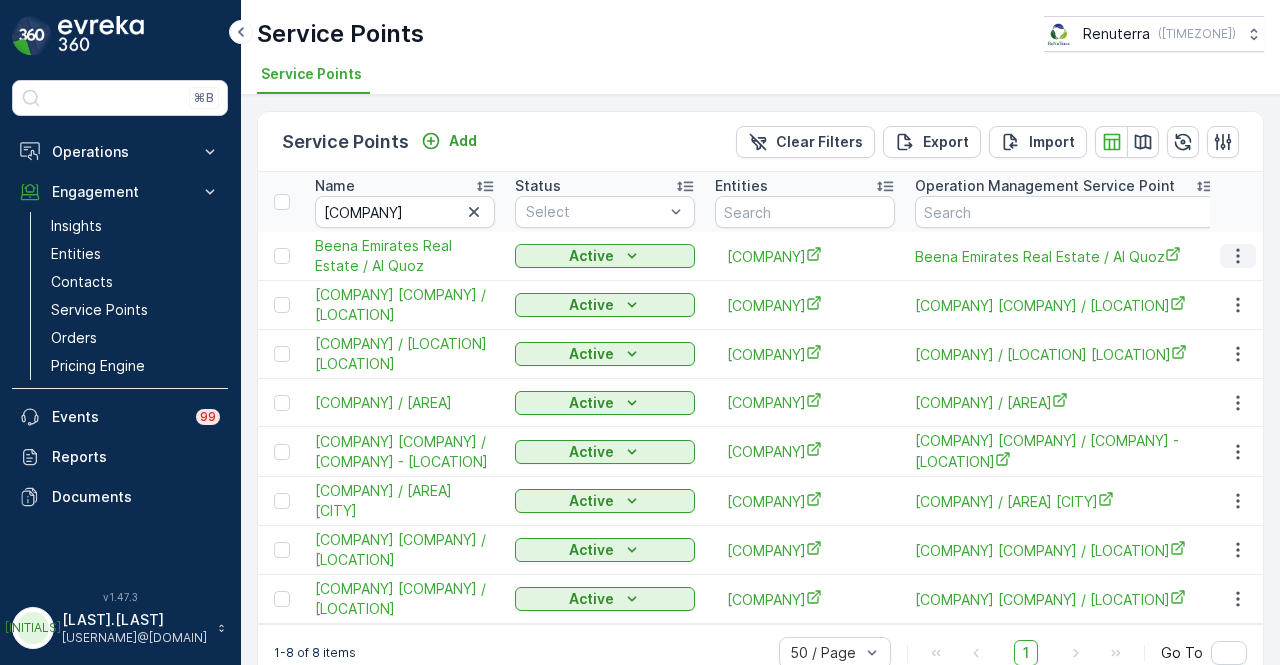 click 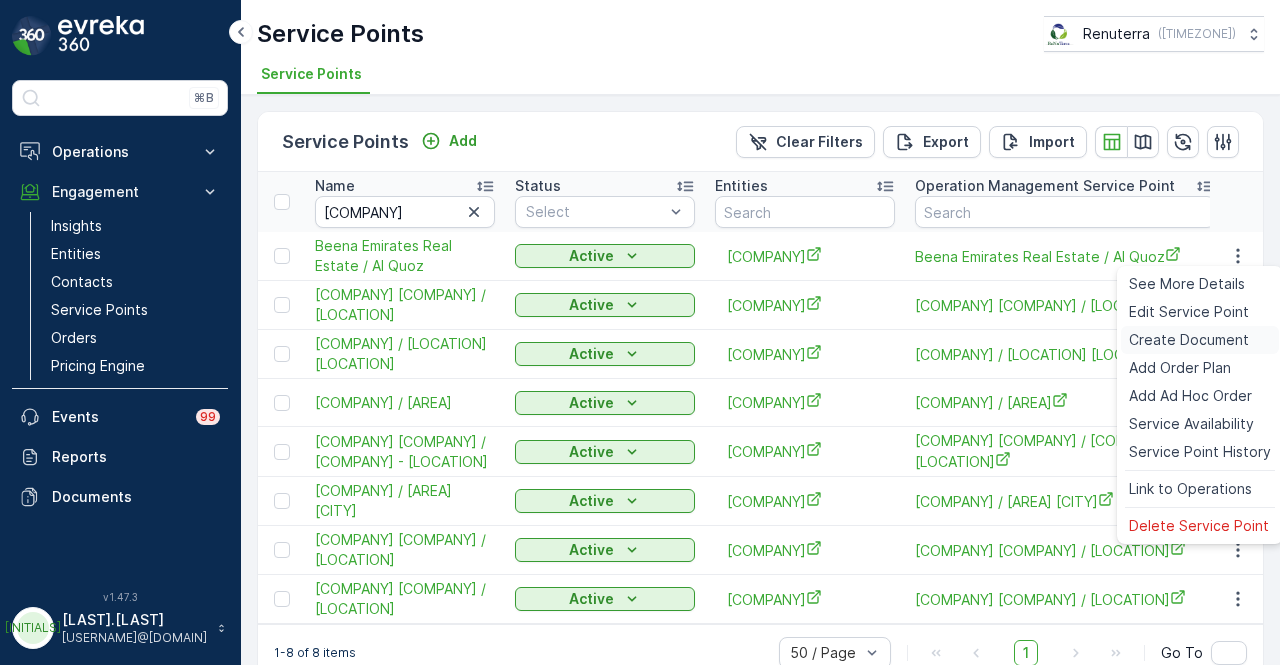 drag, startPoint x: 1209, startPoint y: 338, endPoint x: 1200, endPoint y: 344, distance: 10.816654 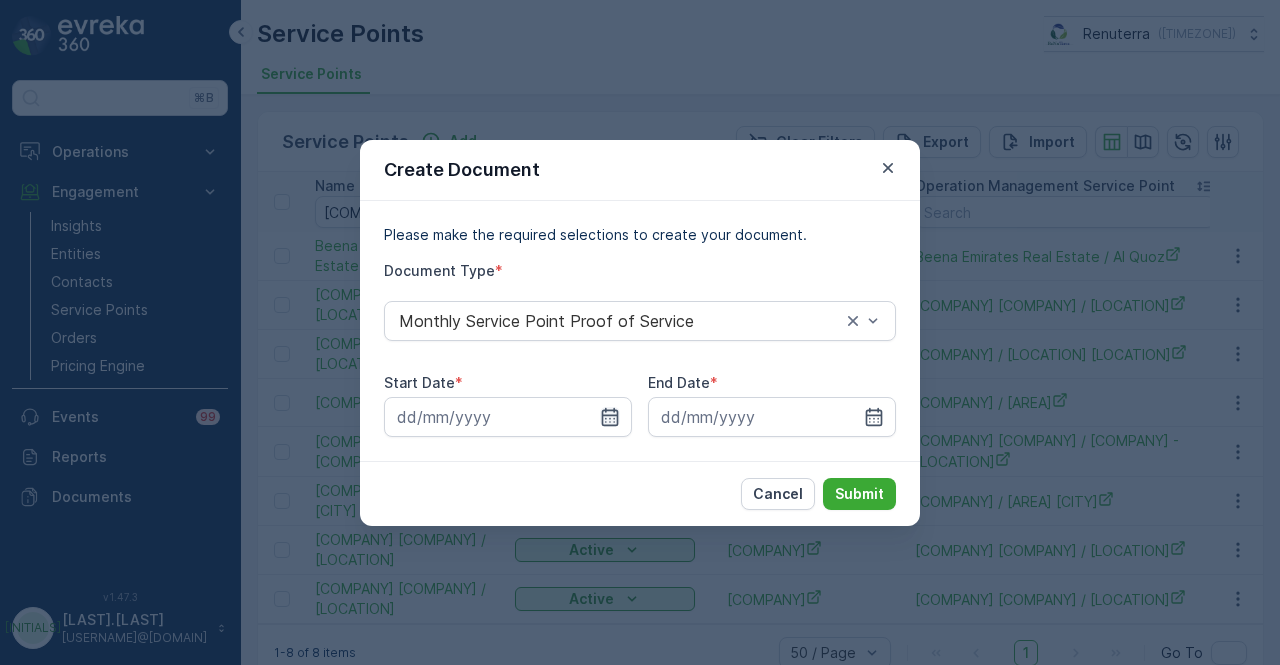click 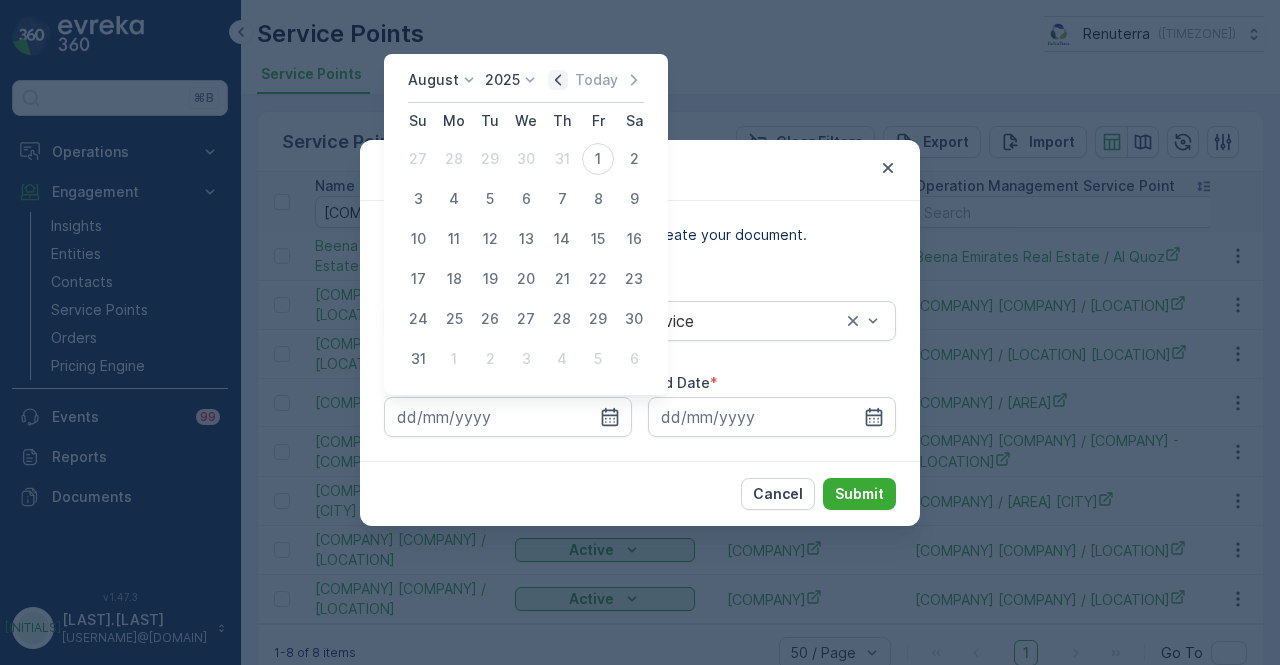 click 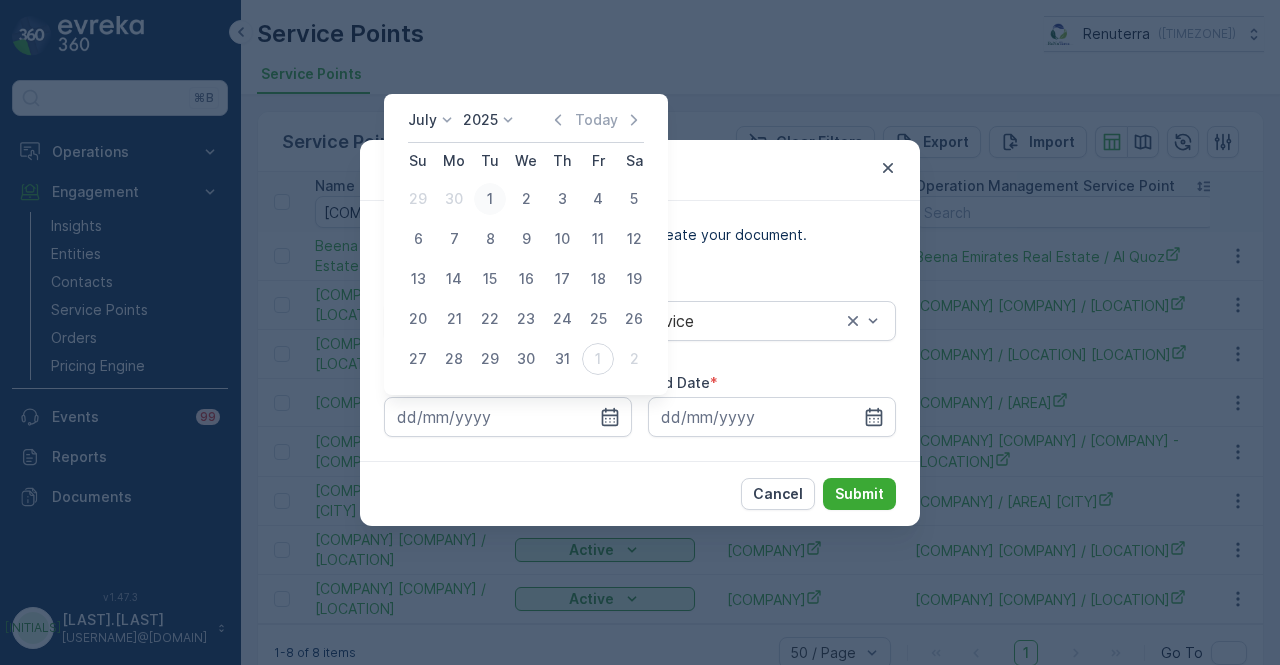 click on "1" at bounding box center (490, 199) 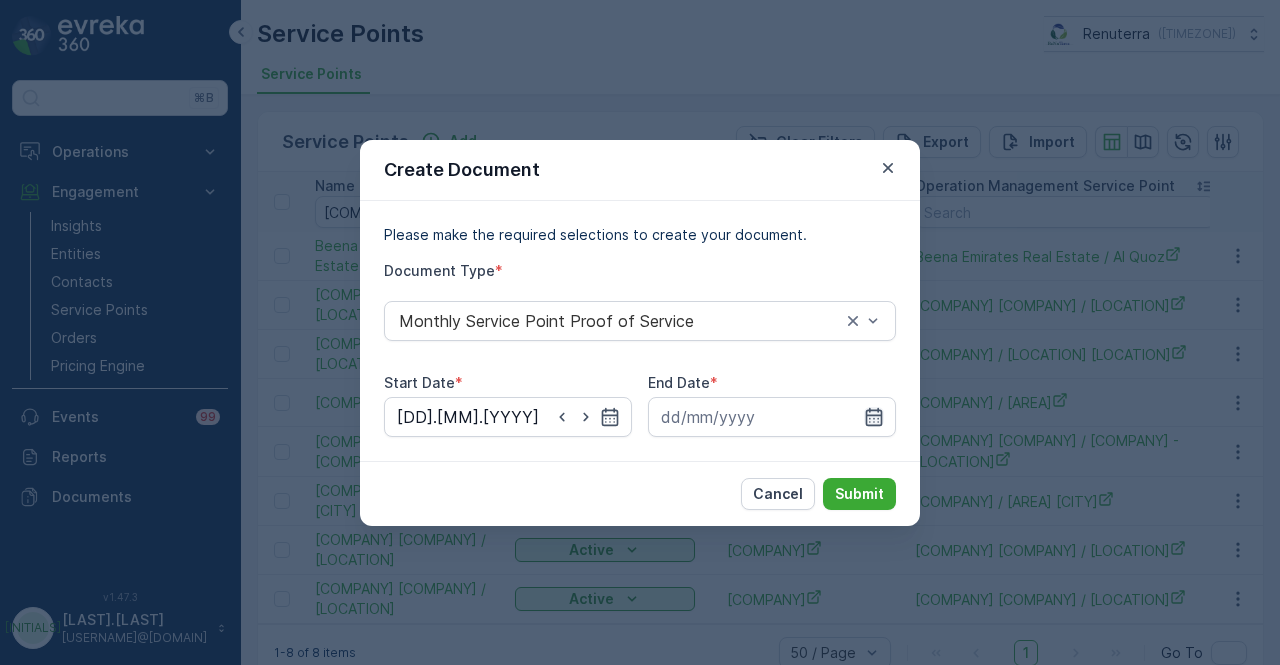 click 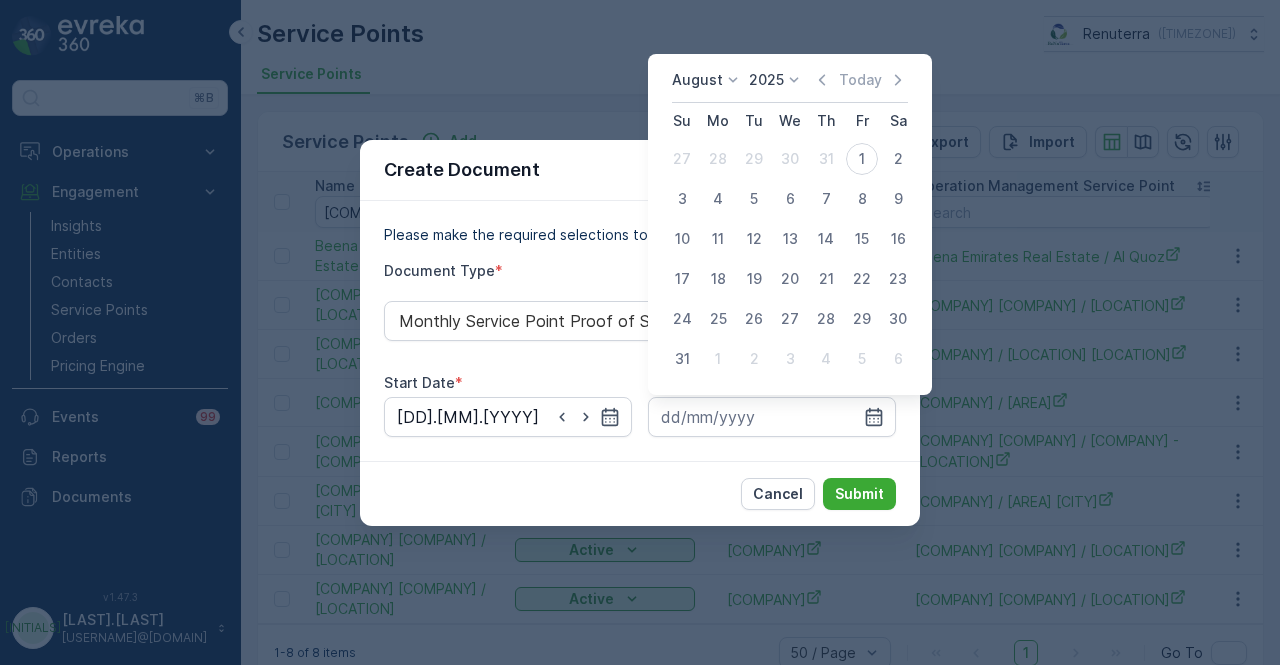 drag, startPoint x: 822, startPoint y: 79, endPoint x: 825, endPoint y: 97, distance: 18.248287 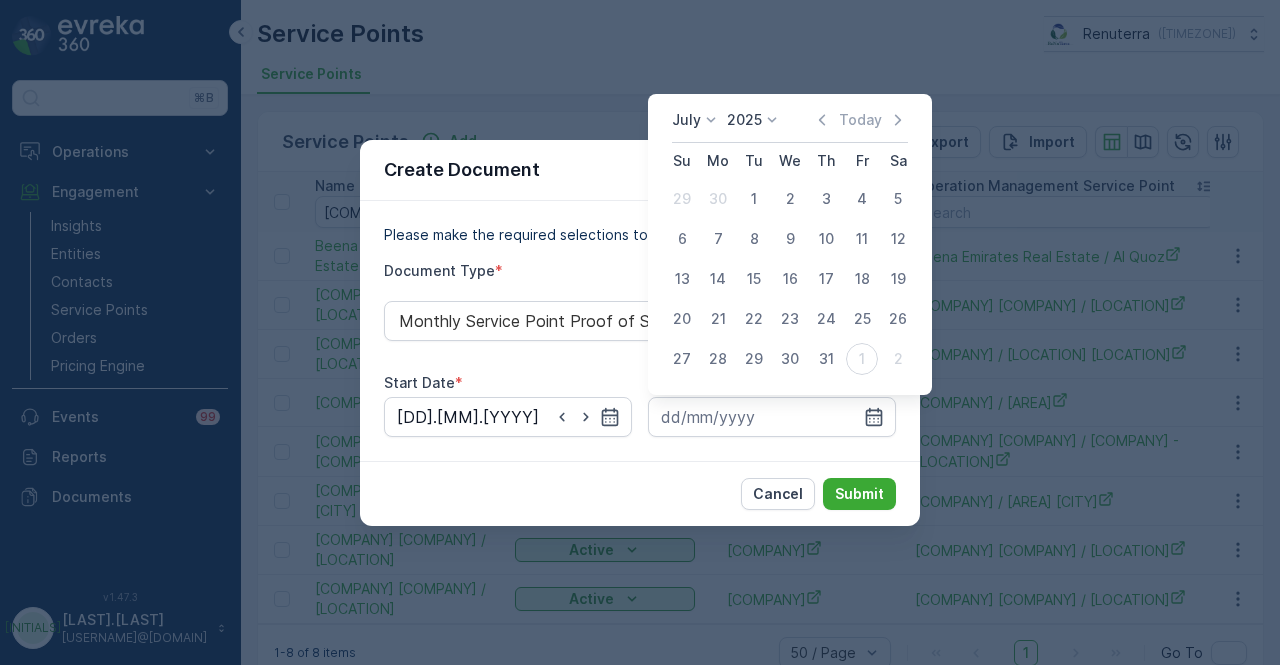 drag, startPoint x: 823, startPoint y: 355, endPoint x: 828, endPoint y: 376, distance: 21.587032 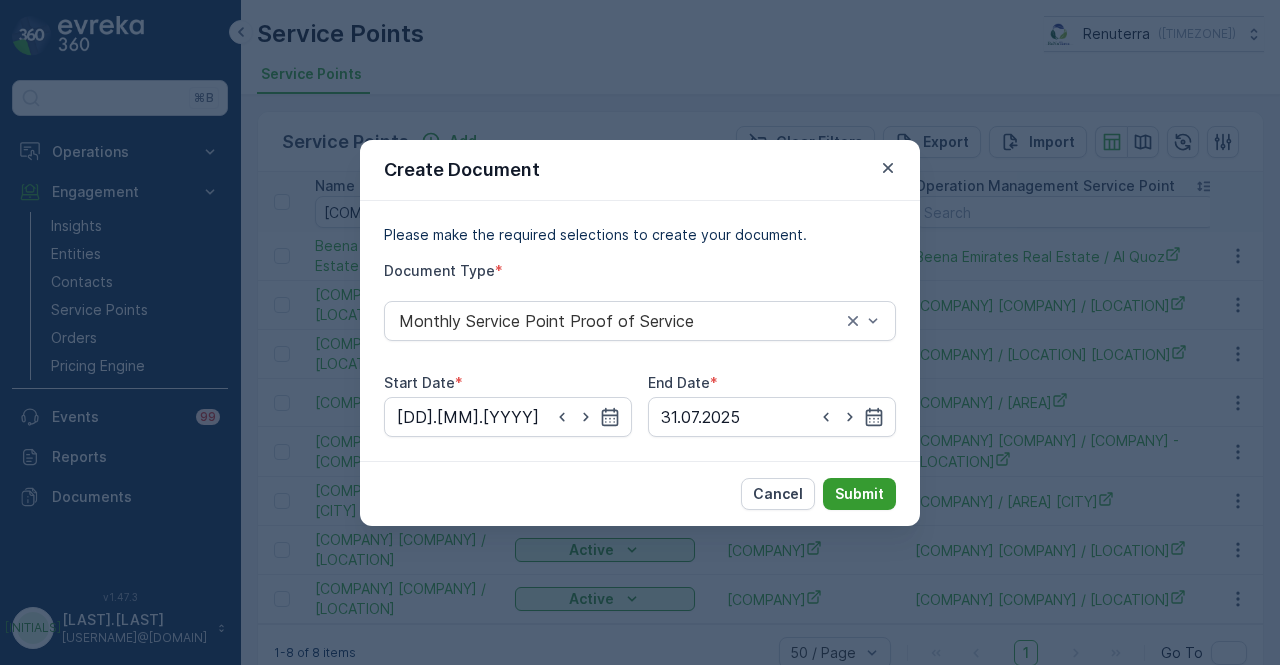 click on "Submit" at bounding box center (859, 494) 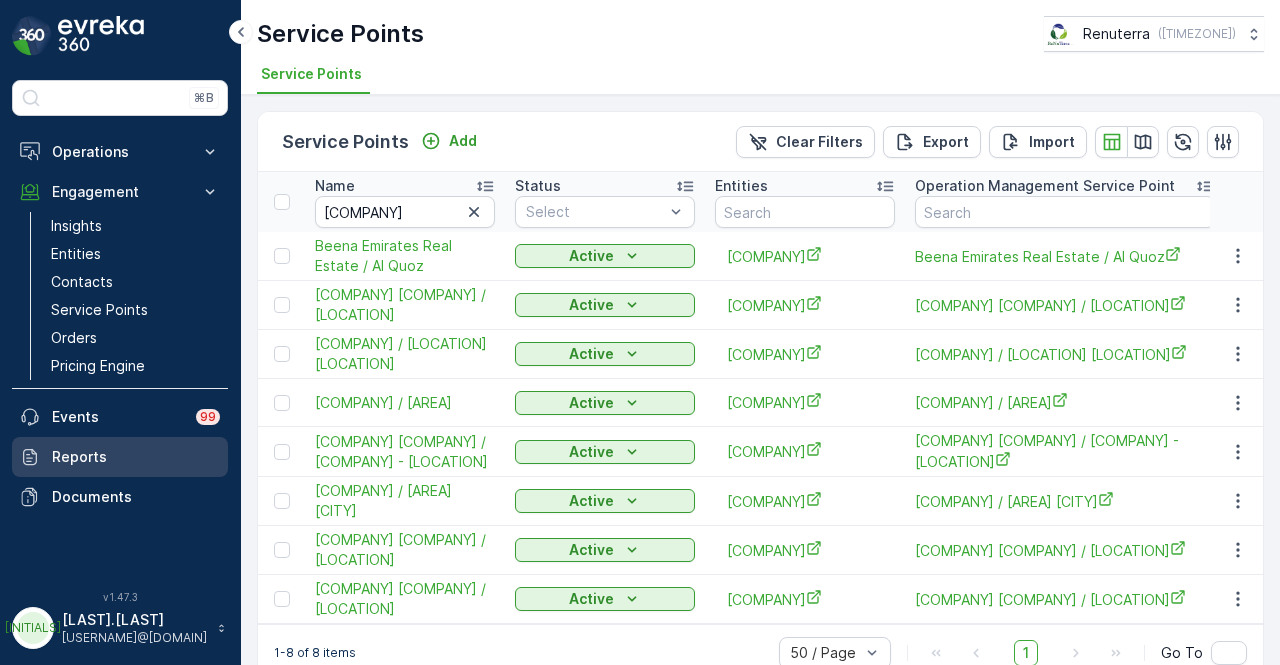 click on "Reports" at bounding box center (120, 457) 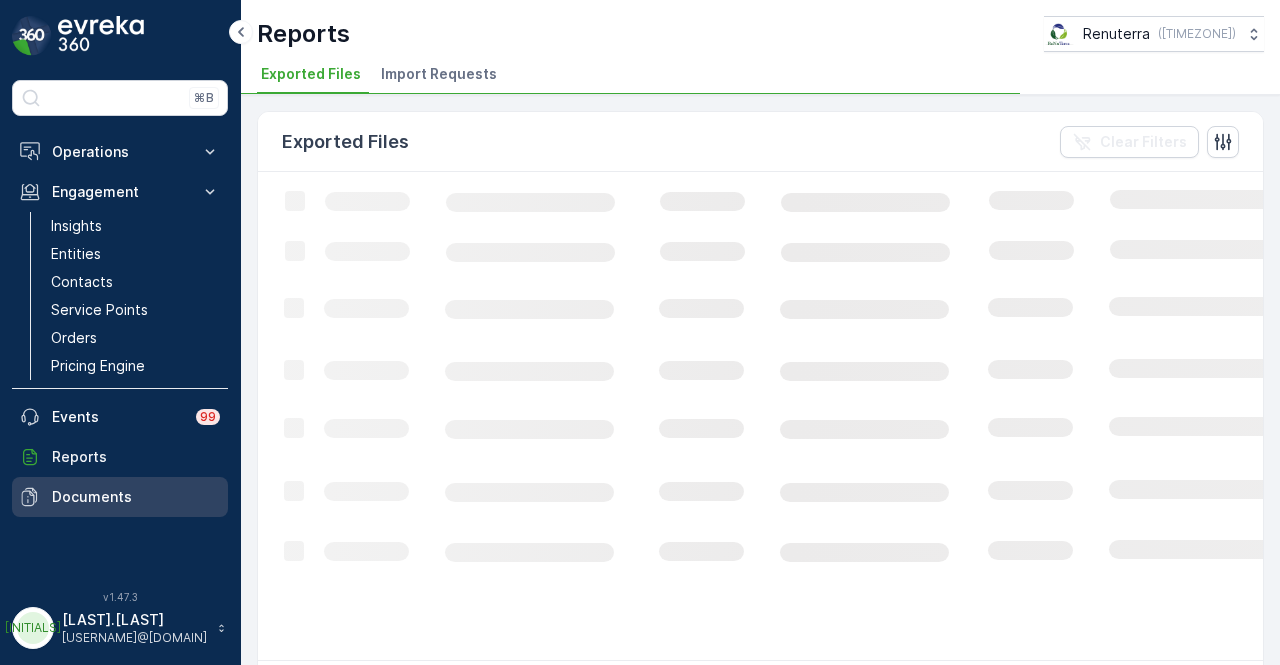 click on "Documents" at bounding box center (120, 497) 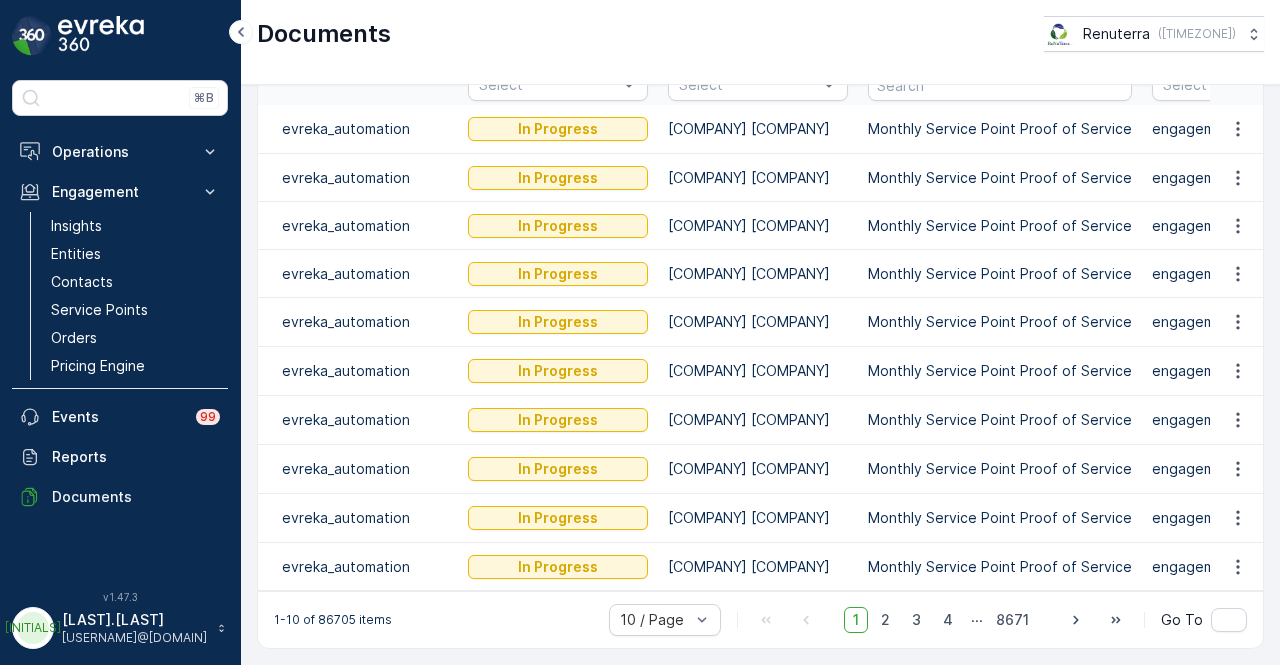 scroll, scrollTop: 204, scrollLeft: 0, axis: vertical 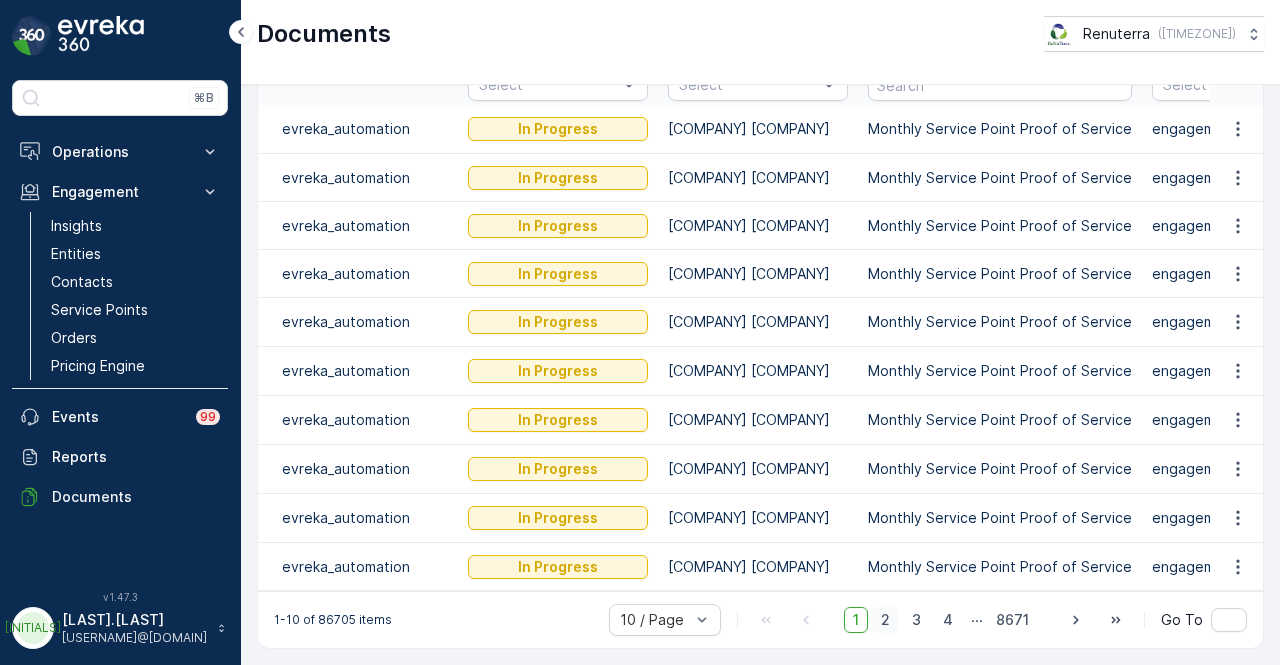 click on "2" at bounding box center (885, 620) 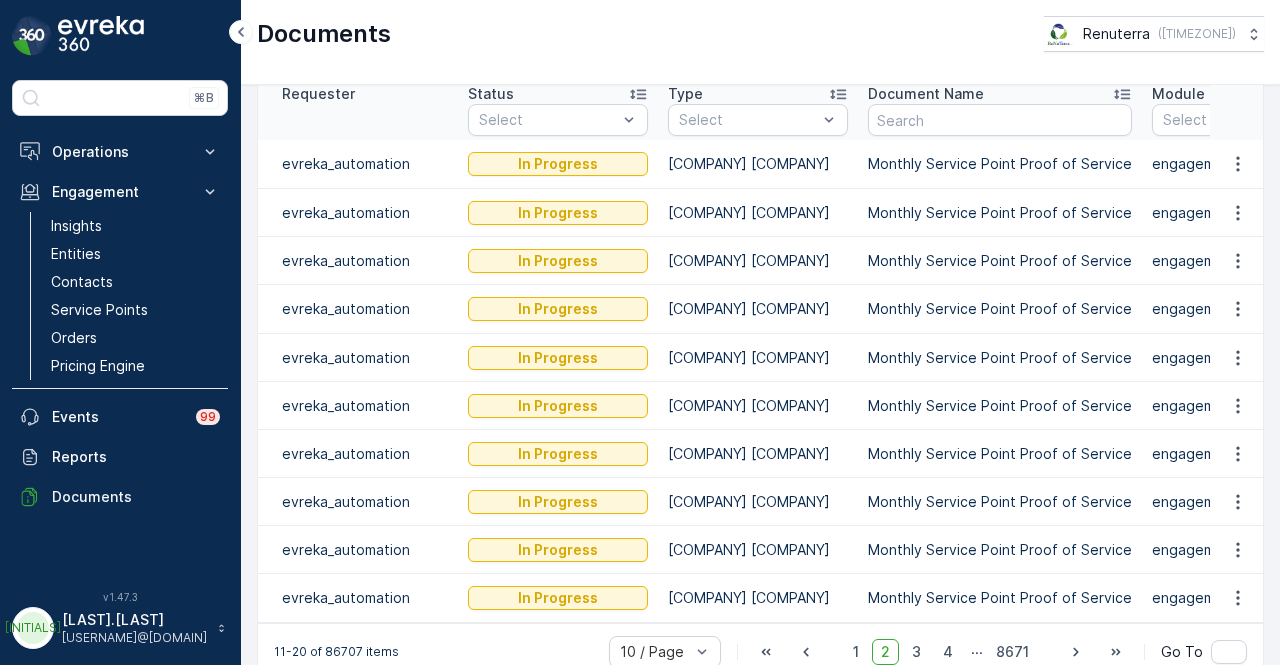 scroll, scrollTop: 142, scrollLeft: 0, axis: vertical 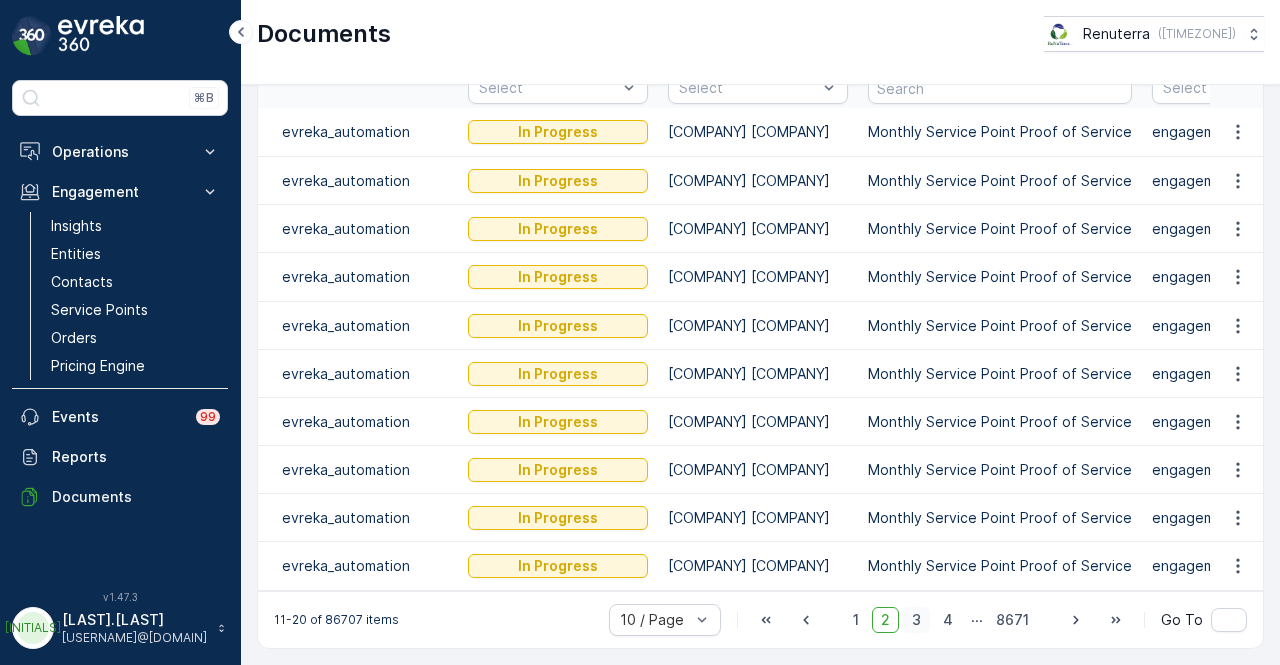 click on "3" at bounding box center (916, 620) 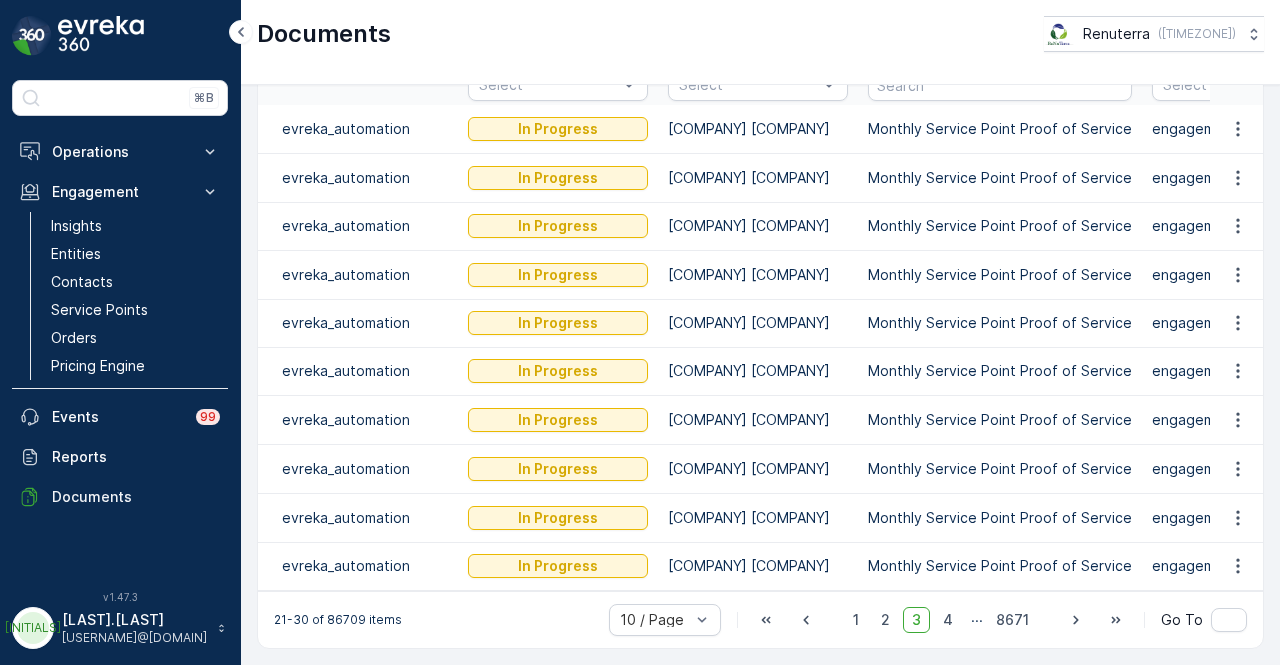 scroll, scrollTop: 0, scrollLeft: 0, axis: both 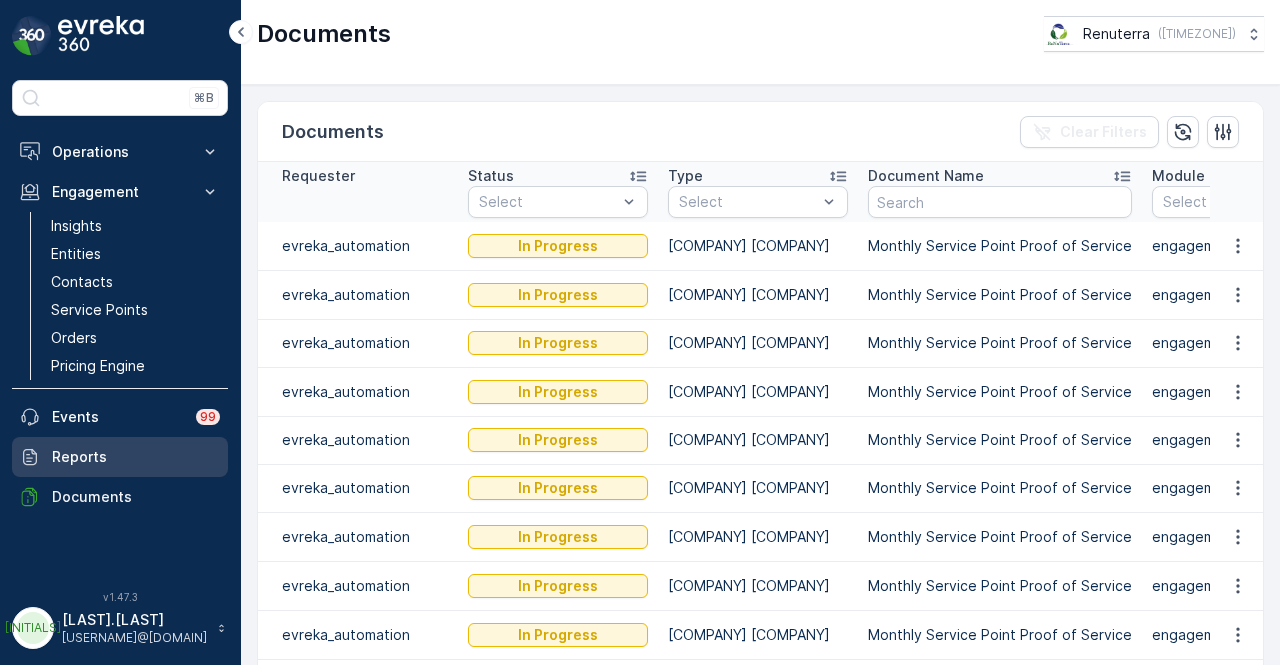 click on "Reports" at bounding box center [120, 457] 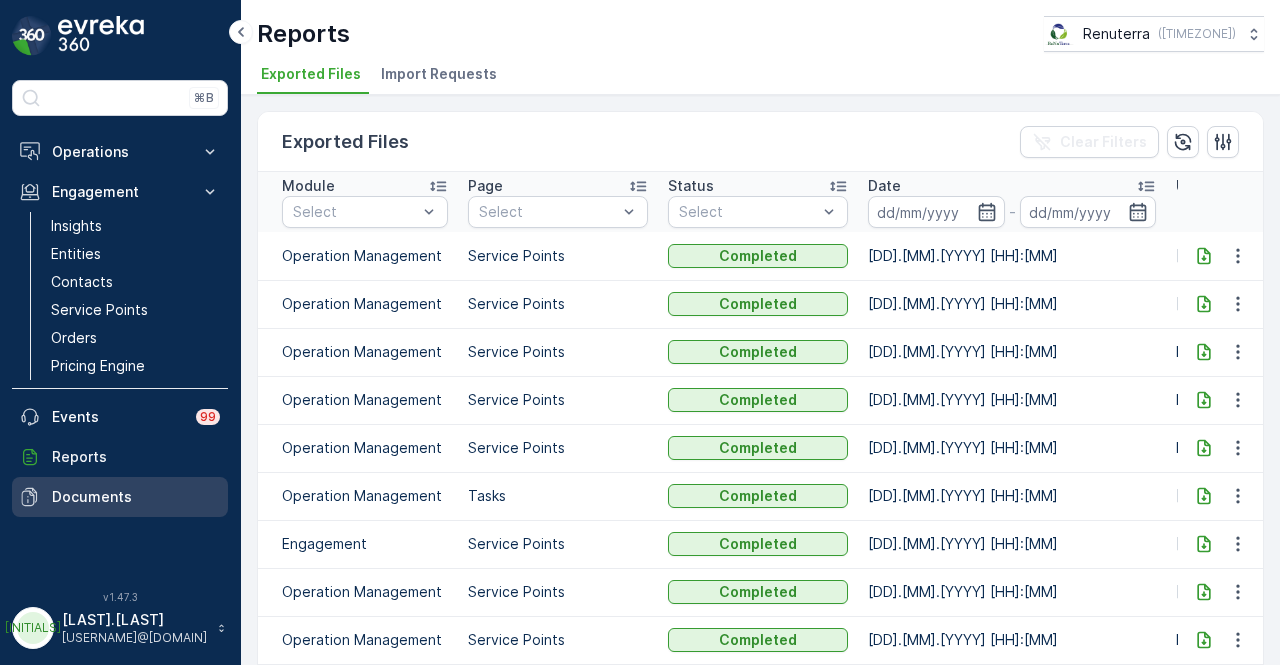 click on "Documents" at bounding box center (136, 497) 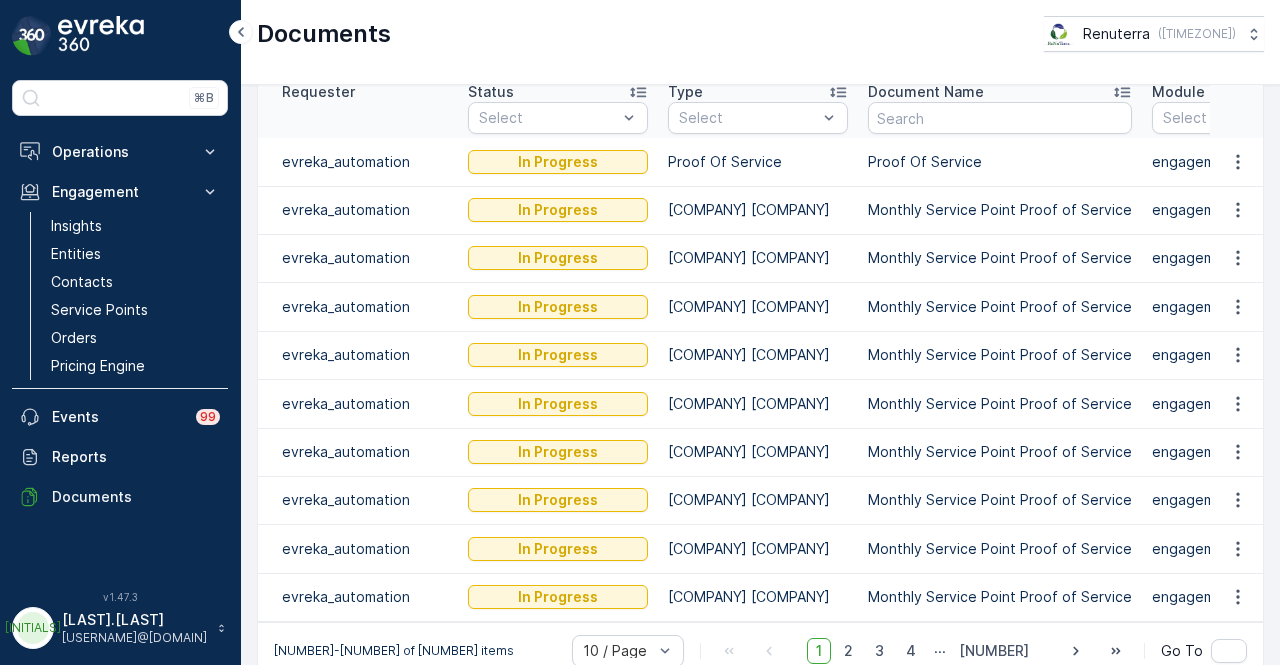 scroll, scrollTop: 144, scrollLeft: 0, axis: vertical 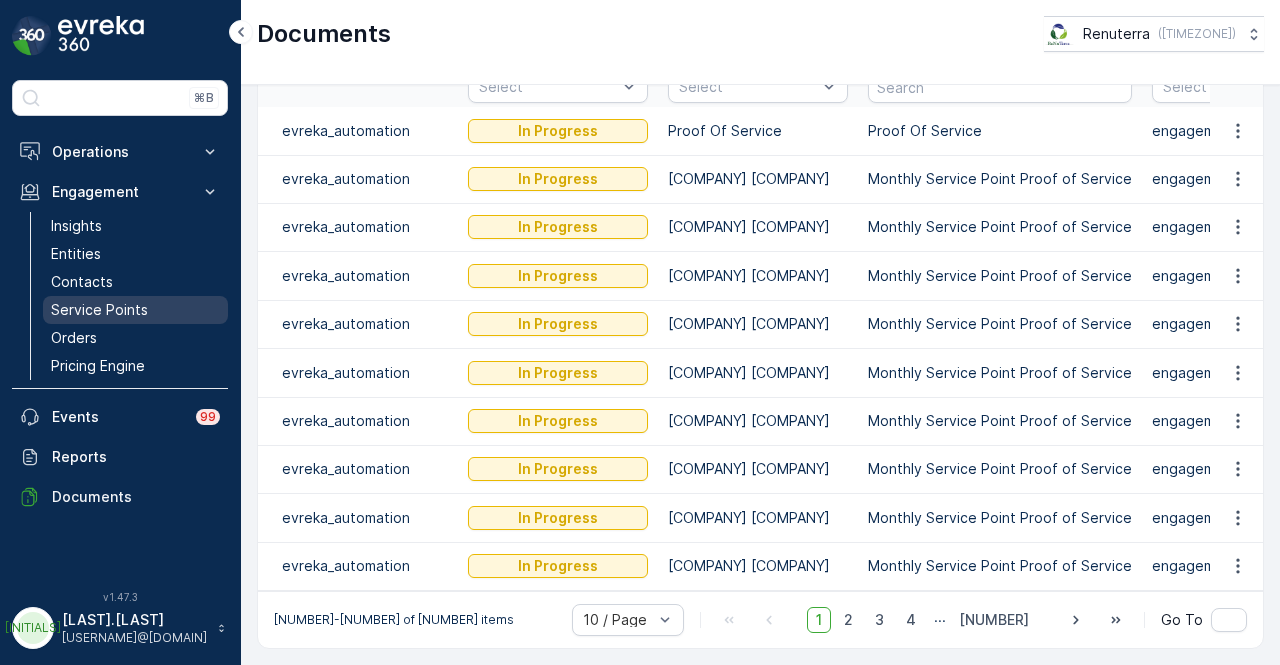 click on "Service Points" at bounding box center [99, 310] 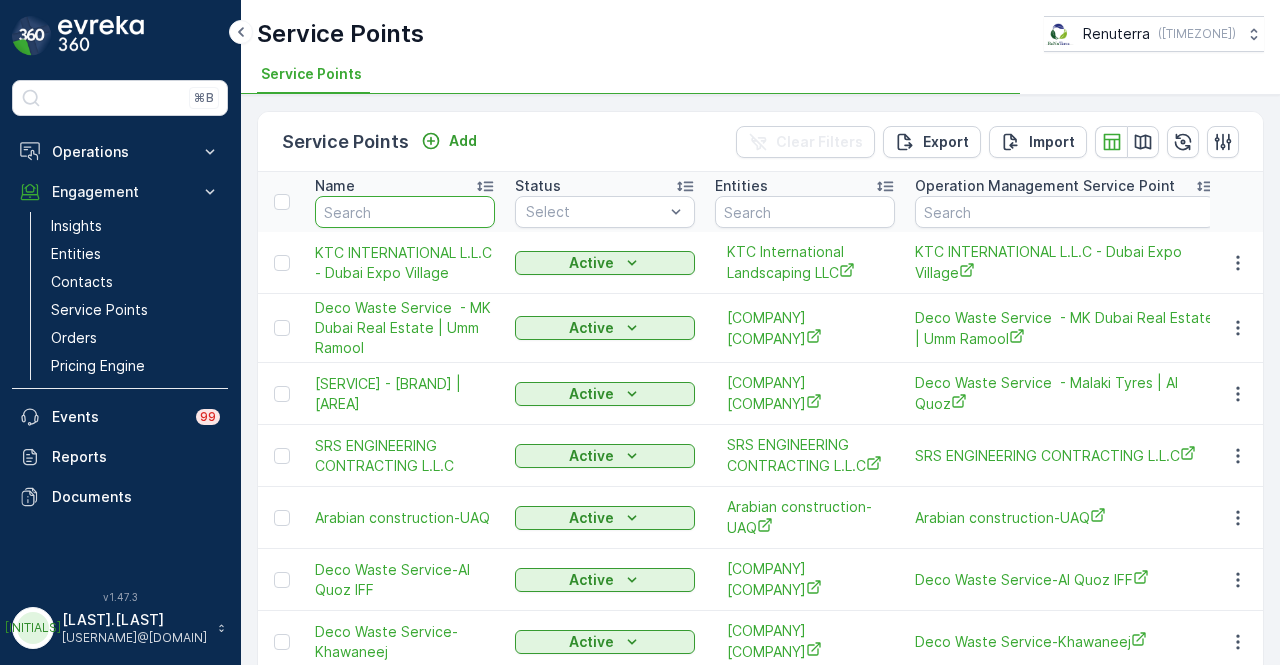 click at bounding box center (405, 212) 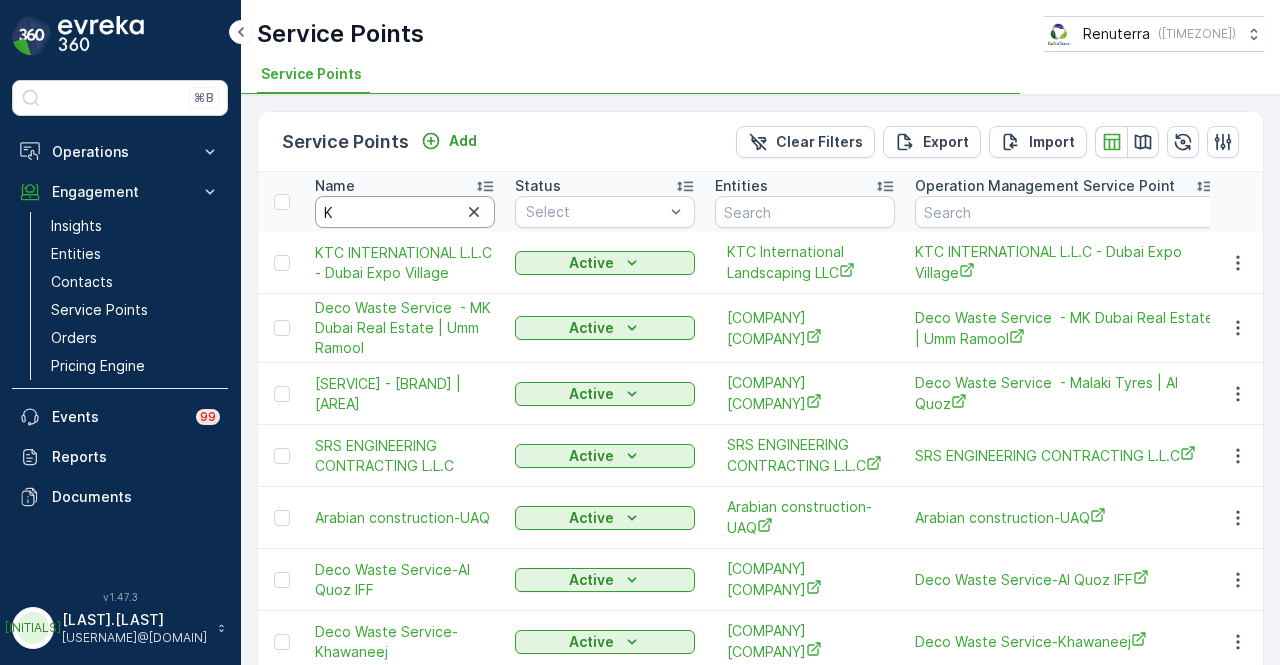 click on "K" at bounding box center [405, 212] 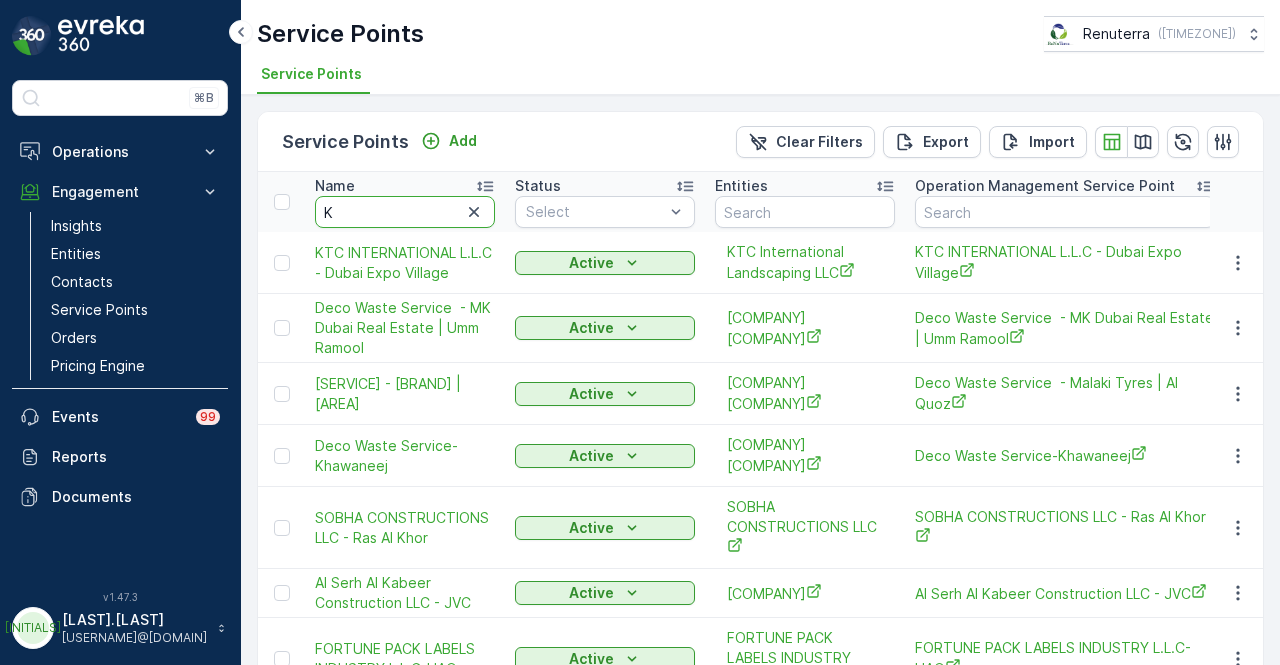 click on "K" at bounding box center (405, 212) 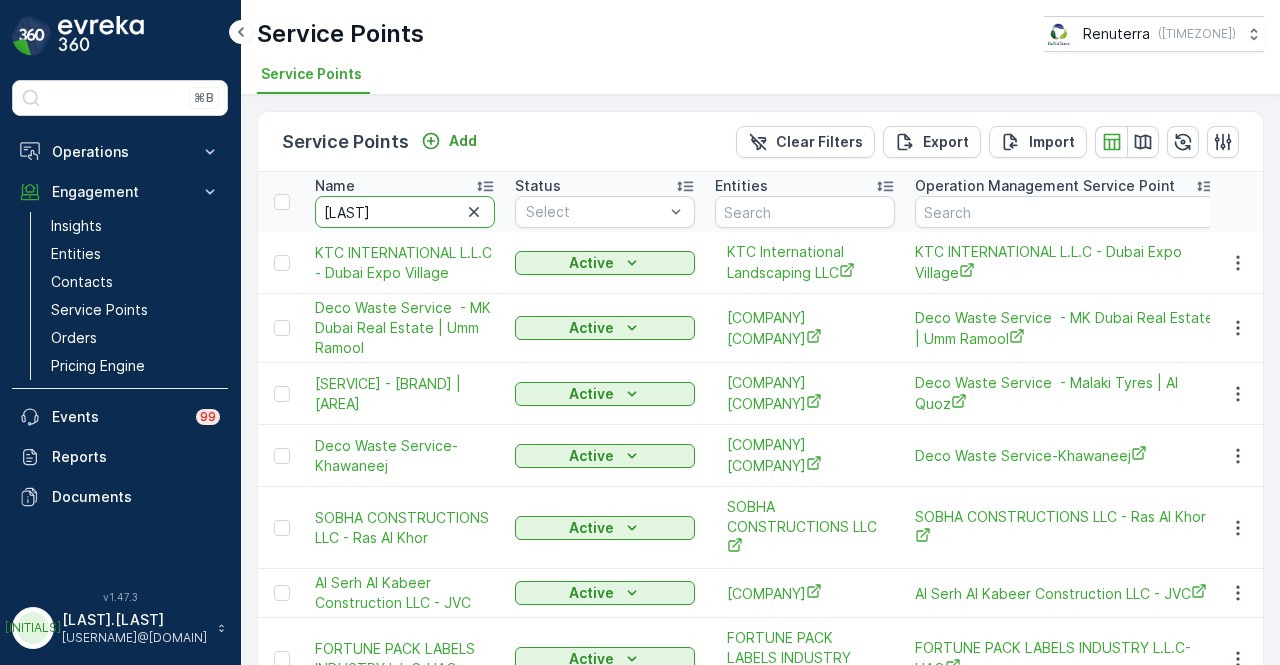 type on "[LAST]" 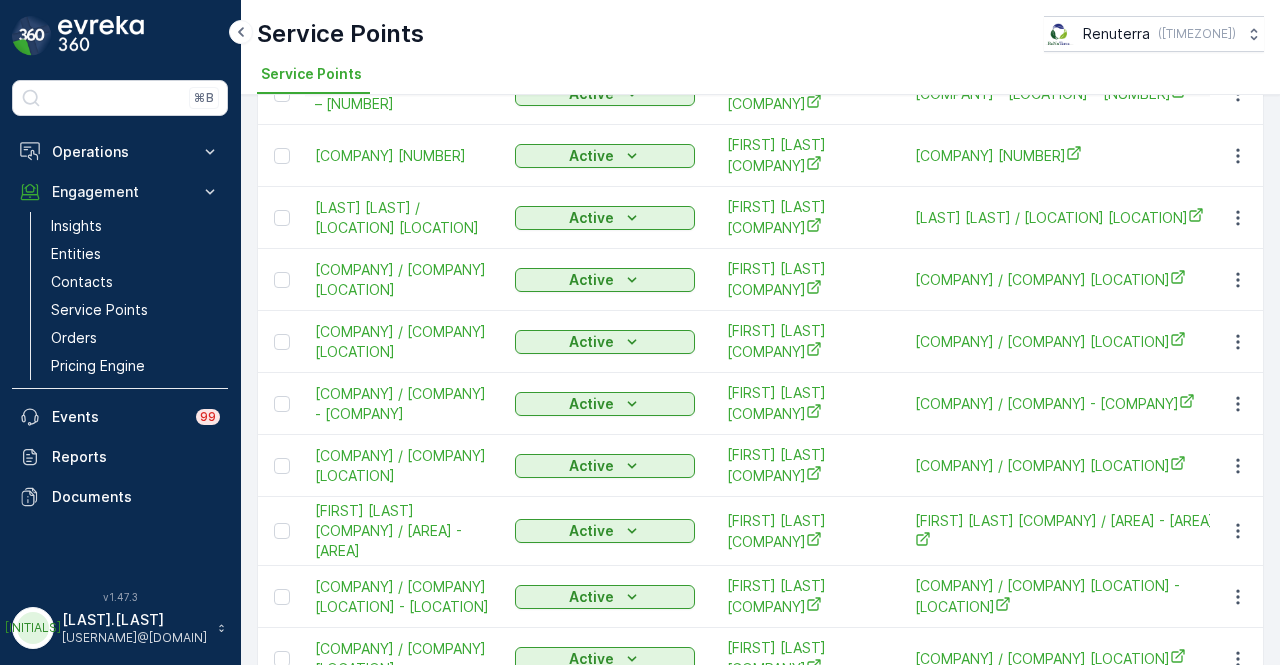 scroll, scrollTop: 123, scrollLeft: 0, axis: vertical 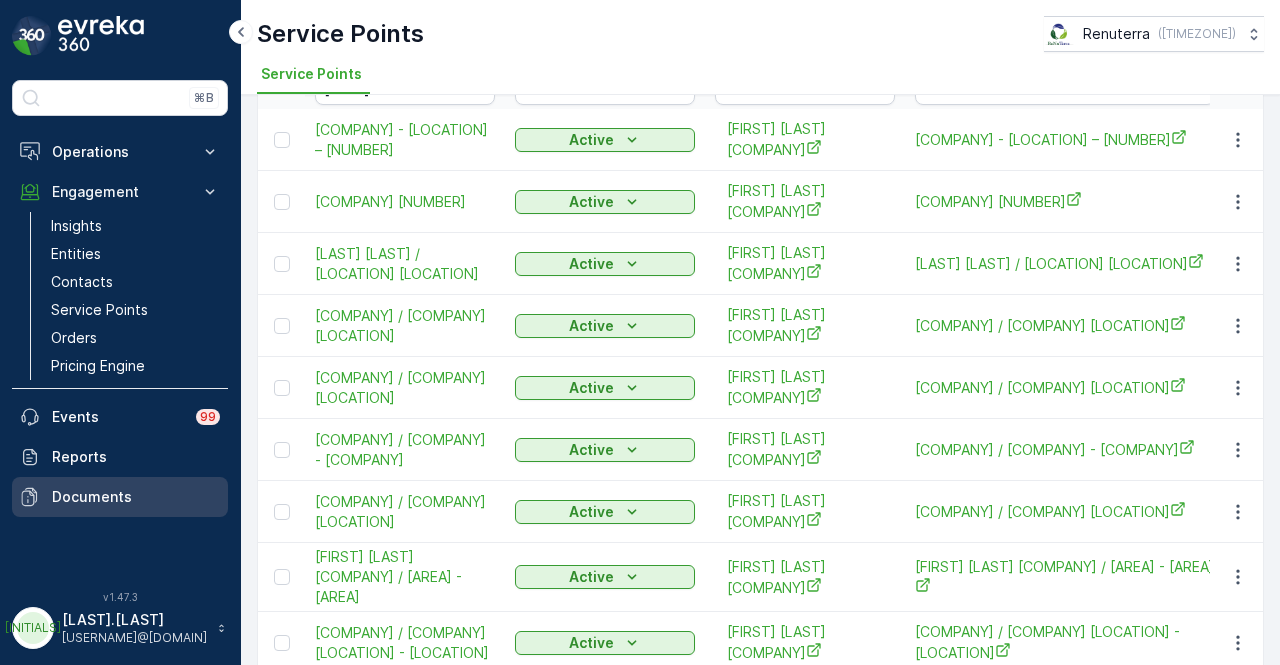 click on "Documents" at bounding box center (120, 497) 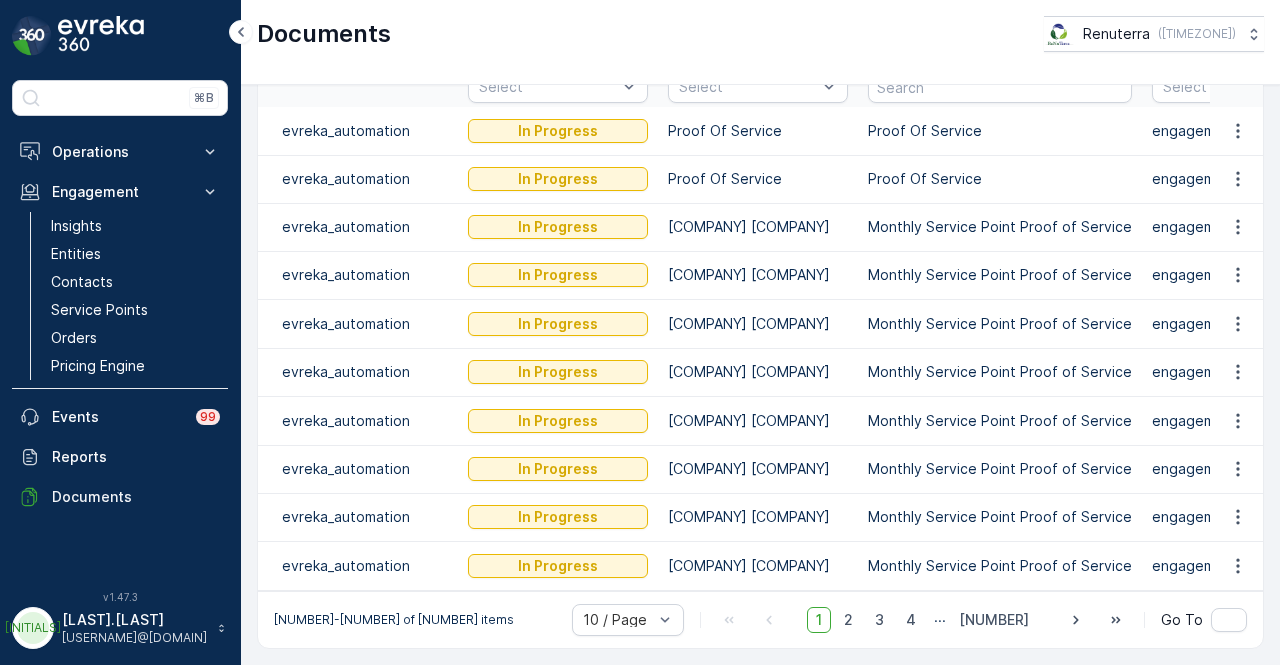scroll, scrollTop: 0, scrollLeft: 0, axis: both 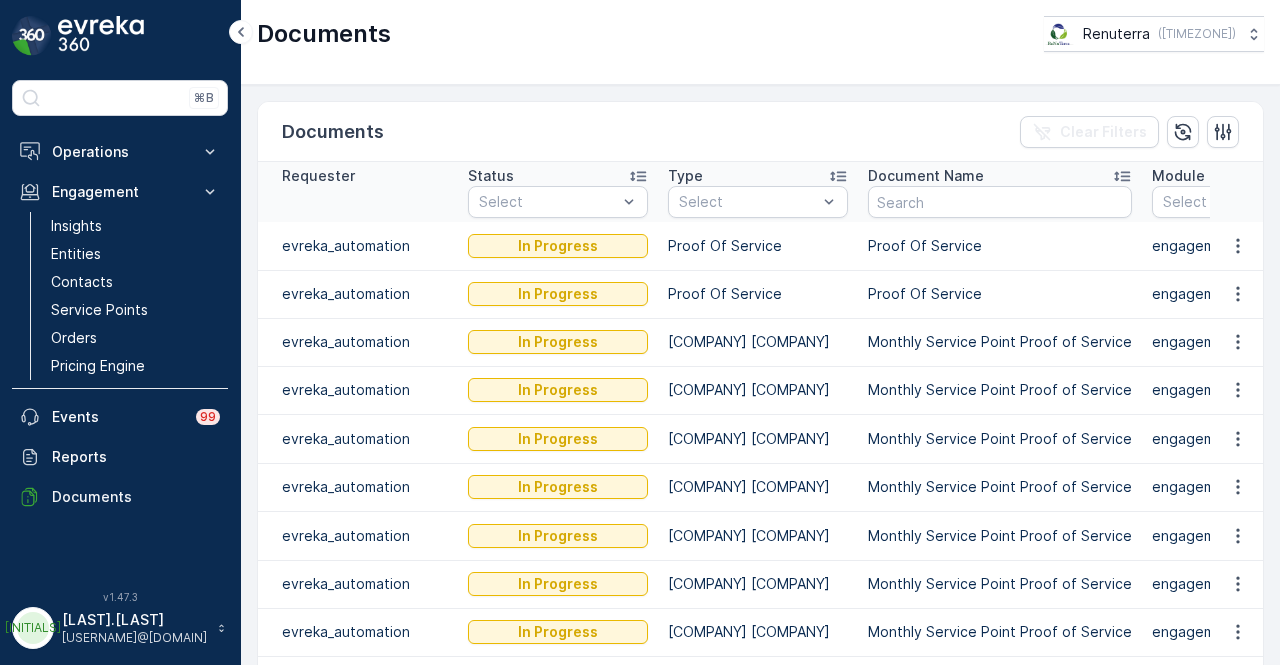 click on "[COMPANY] [COMPANY] ( [TIMEZONE] )" at bounding box center [760, 42] 